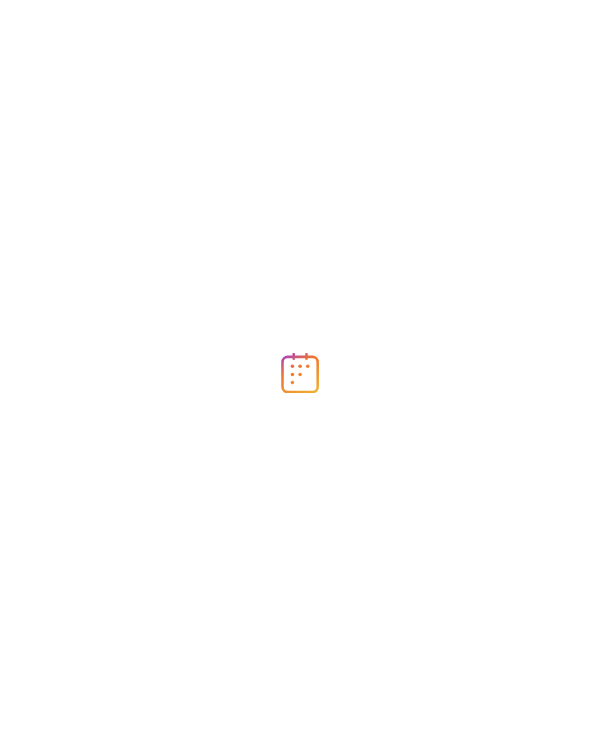 scroll, scrollTop: 0, scrollLeft: 0, axis: both 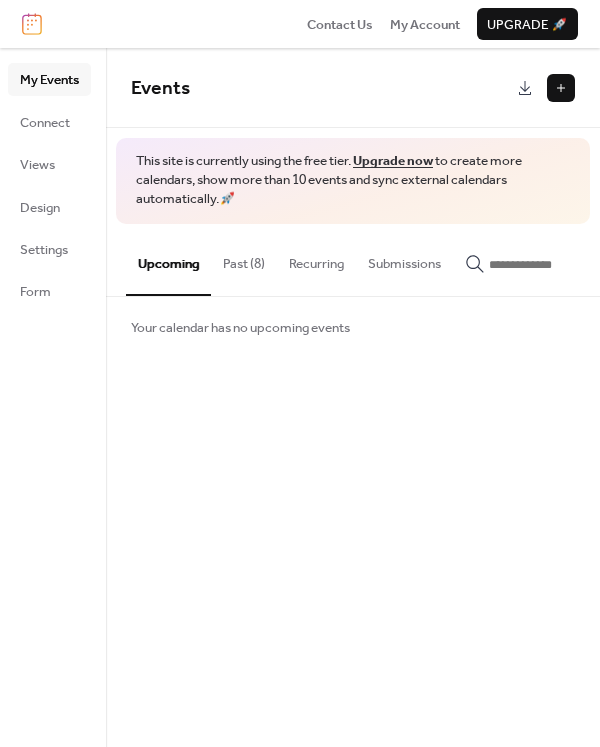 click on "Past  (8)" at bounding box center [244, 259] 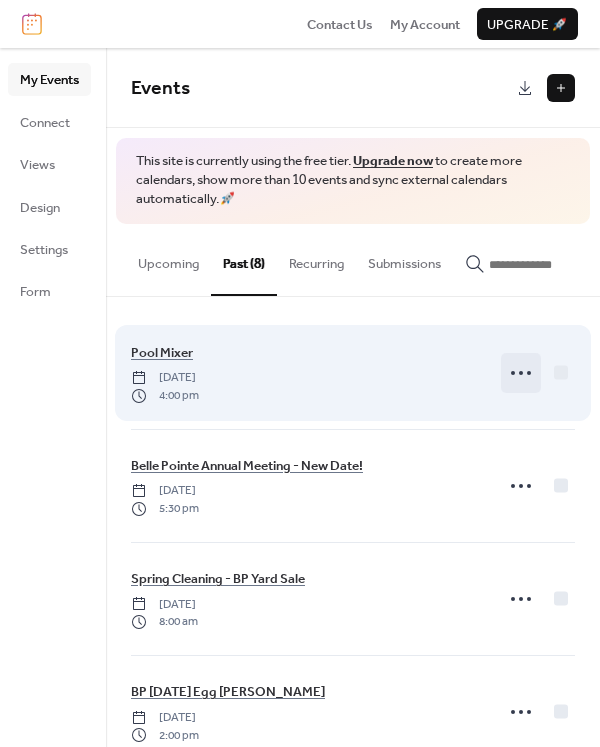 click 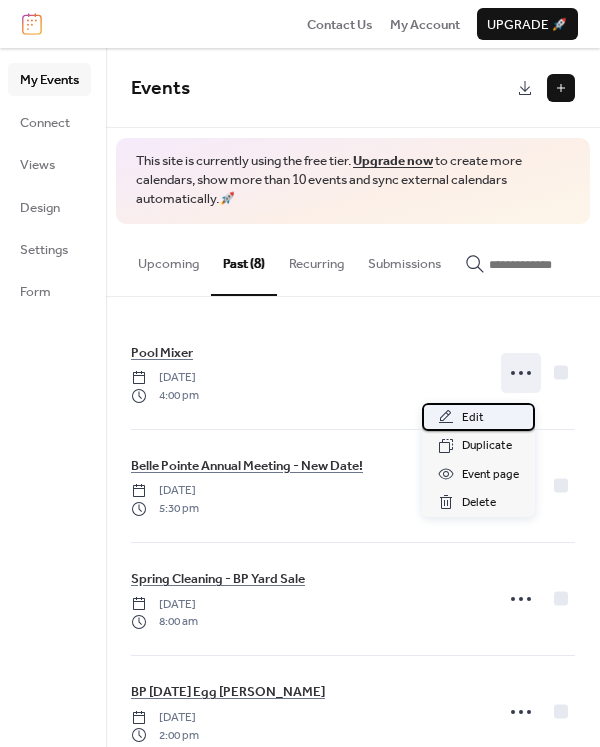 click on "Edit" at bounding box center (478, 417) 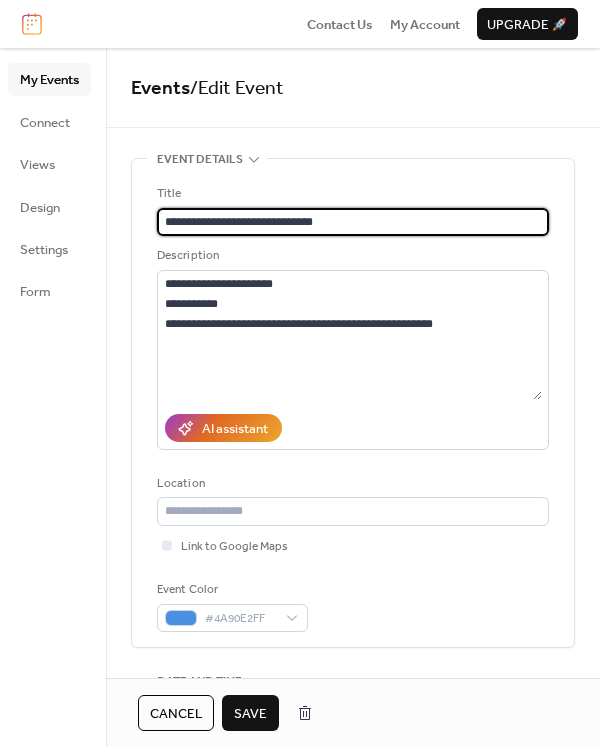 drag, startPoint x: 230, startPoint y: 222, endPoint x: 360, endPoint y: 220, distance: 130.01538 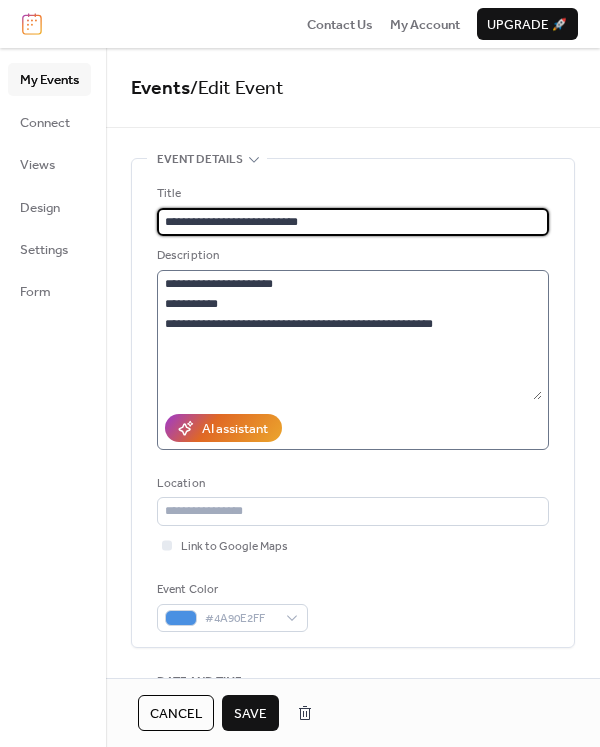 type on "**********" 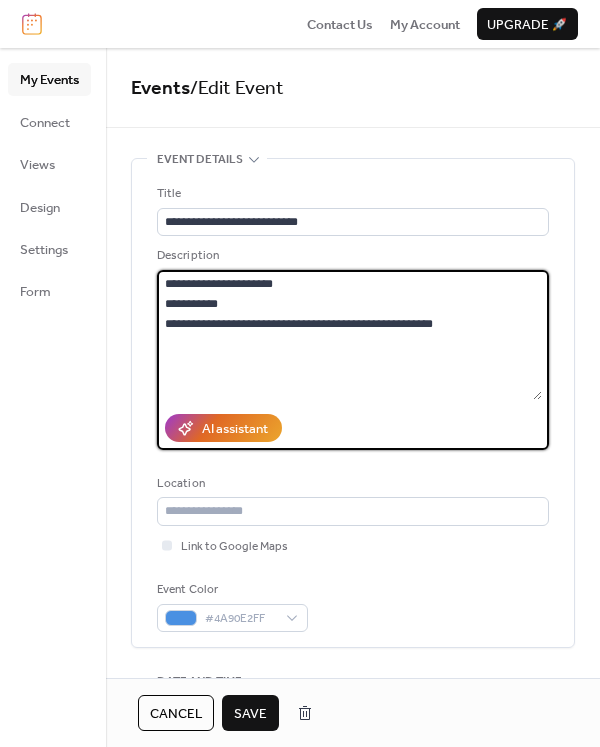 drag, startPoint x: 280, startPoint y: 280, endPoint x: 248, endPoint y: 283, distance: 32.140316 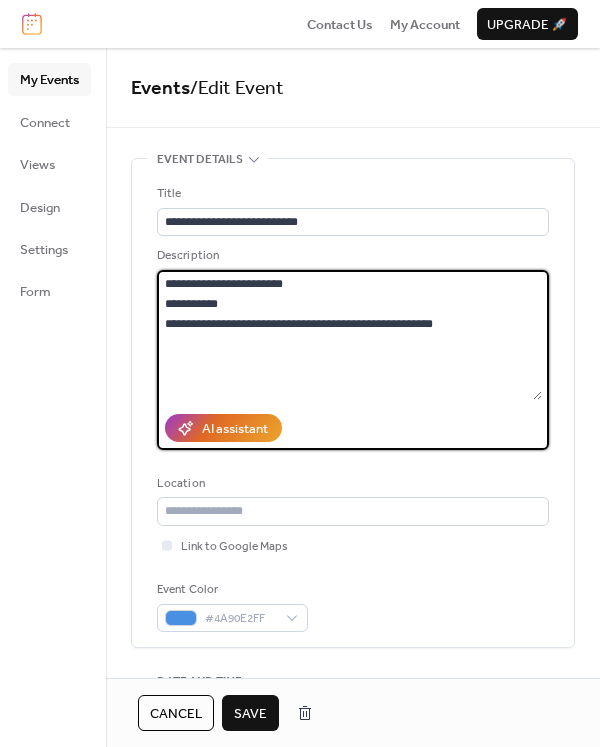 click on "**********" at bounding box center [349, 335] 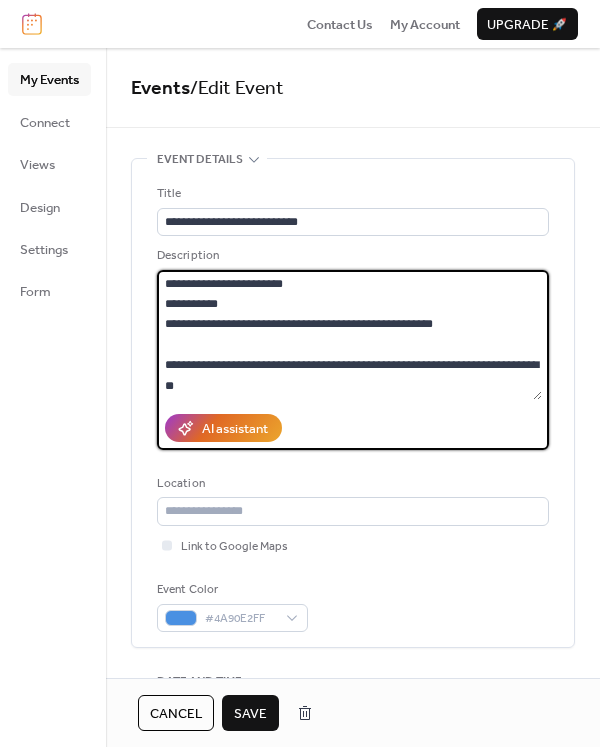 click on "**********" at bounding box center [349, 335] 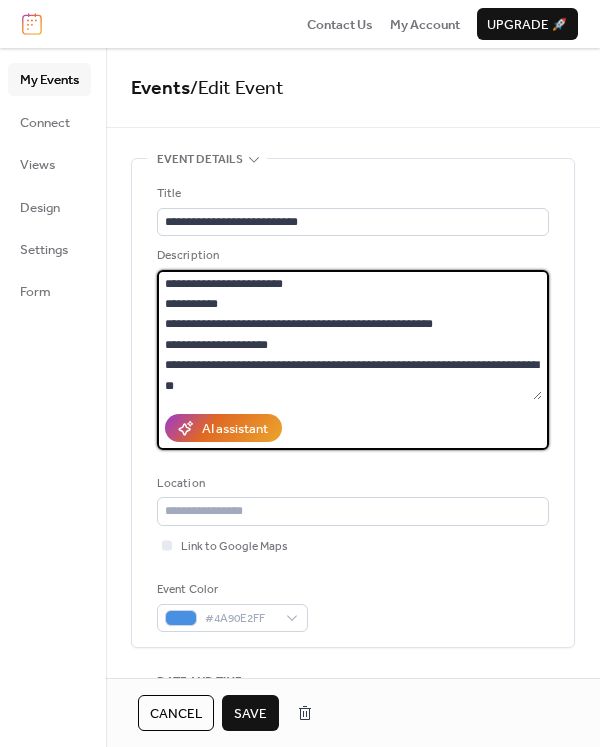 click on "**********" at bounding box center (349, 335) 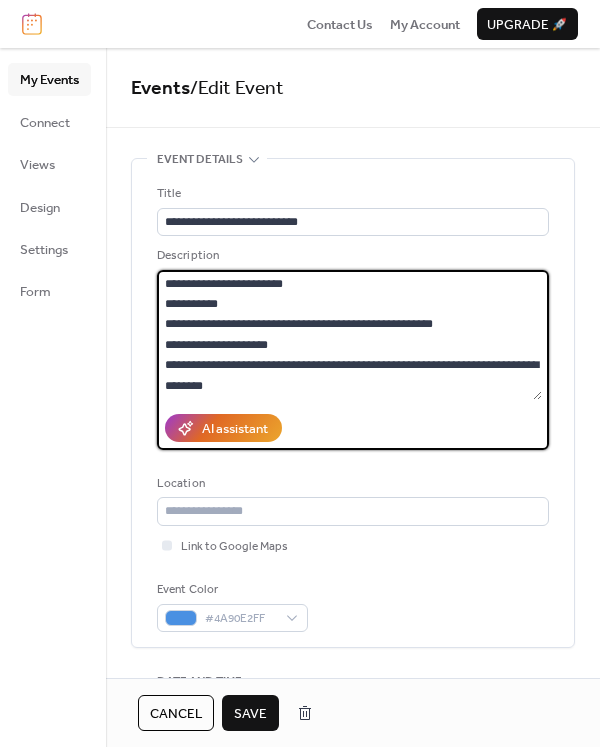 type on "**********" 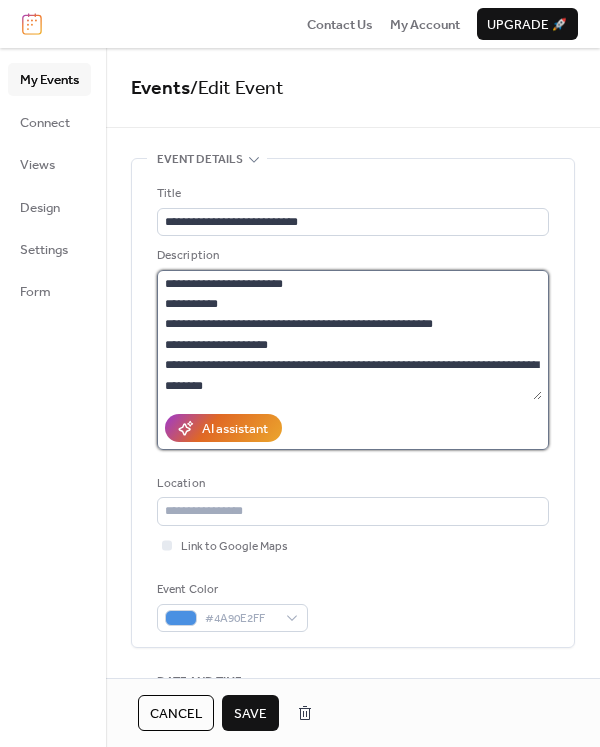 click on "**********" at bounding box center [349, 335] 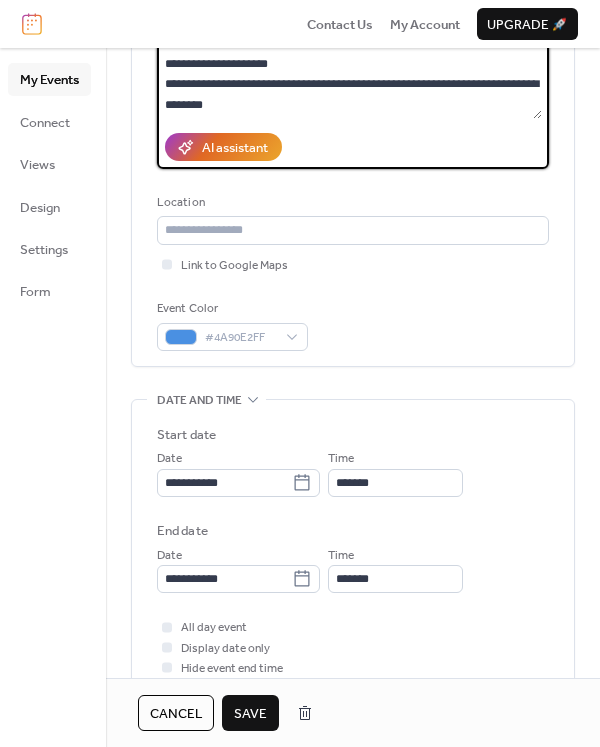 scroll, scrollTop: 300, scrollLeft: 0, axis: vertical 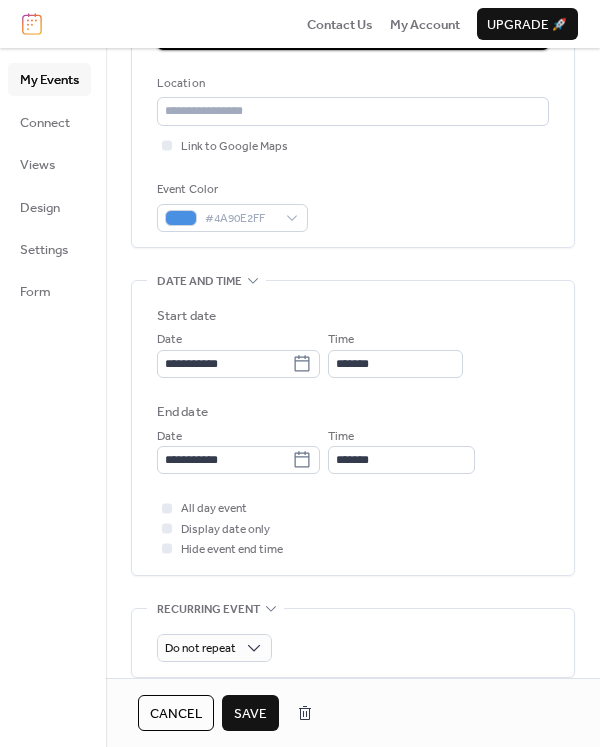 click on "Save" at bounding box center [250, 714] 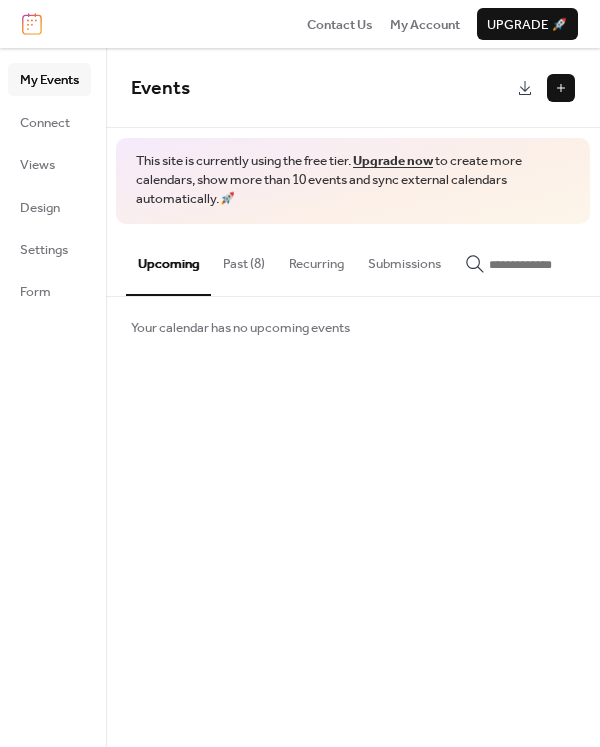 click on "Past  (8)" at bounding box center (244, 259) 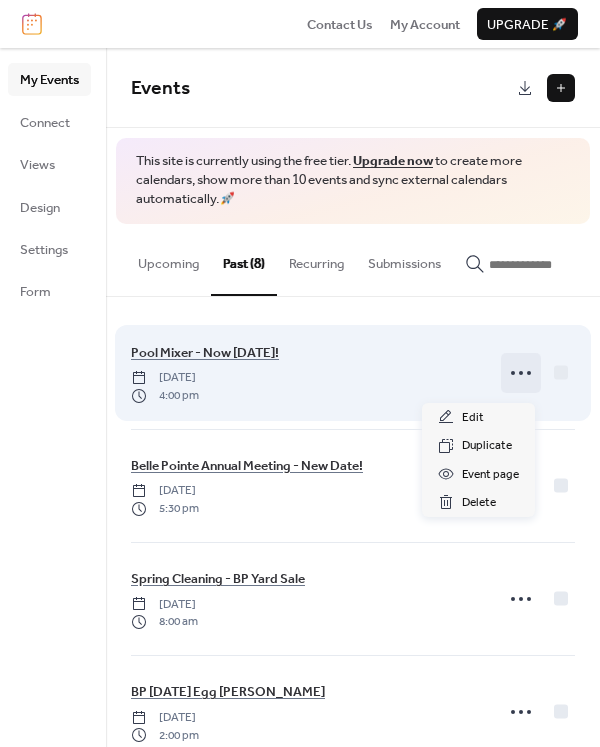 click 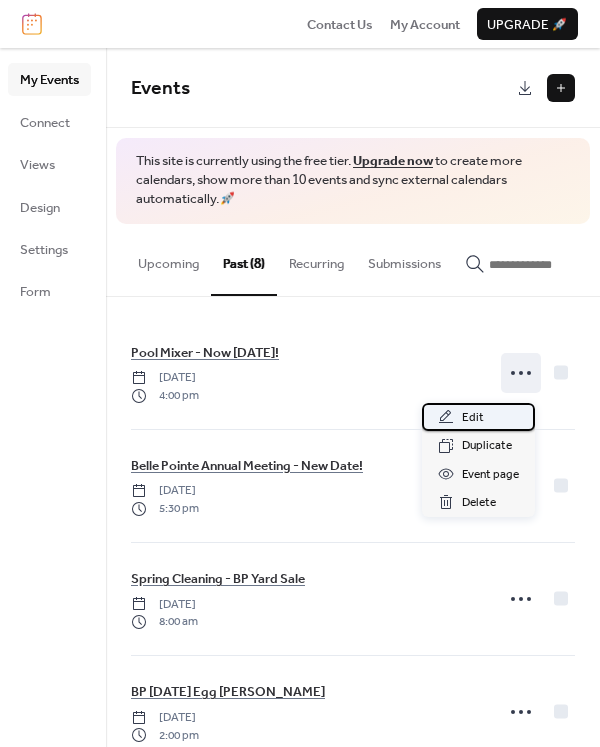 click on "Edit" at bounding box center (473, 418) 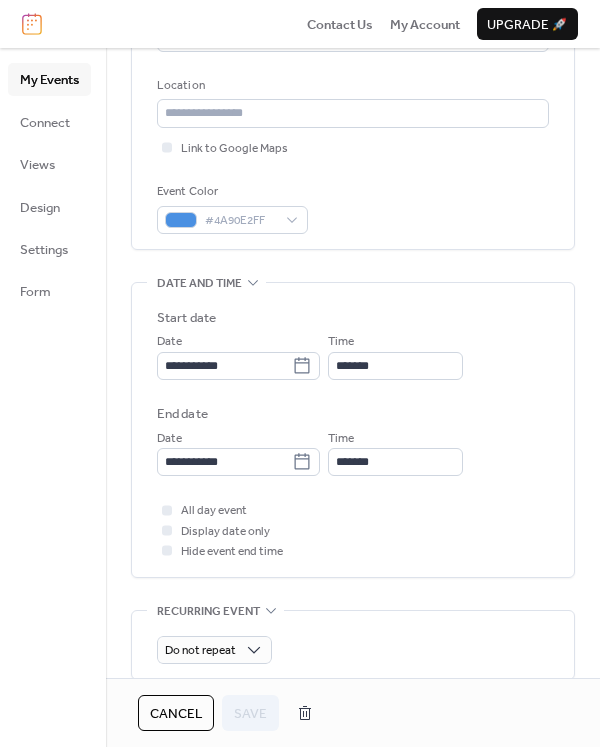scroll, scrollTop: 400, scrollLeft: 0, axis: vertical 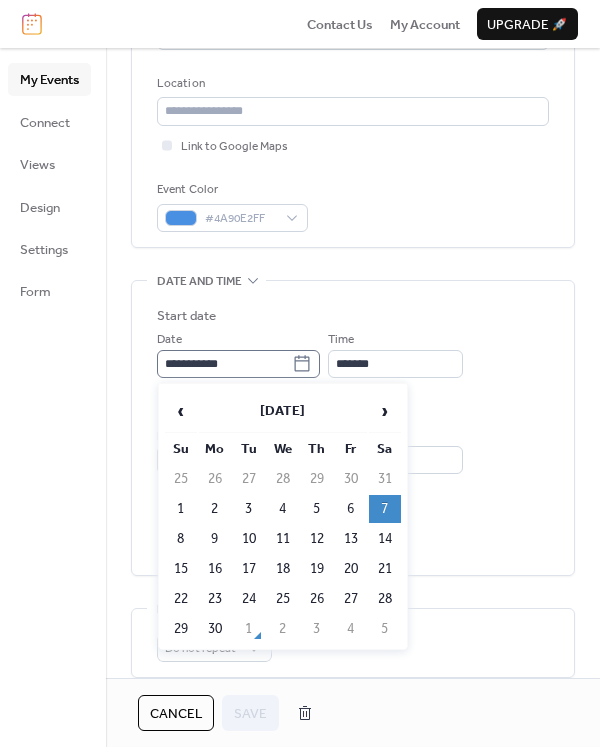 click 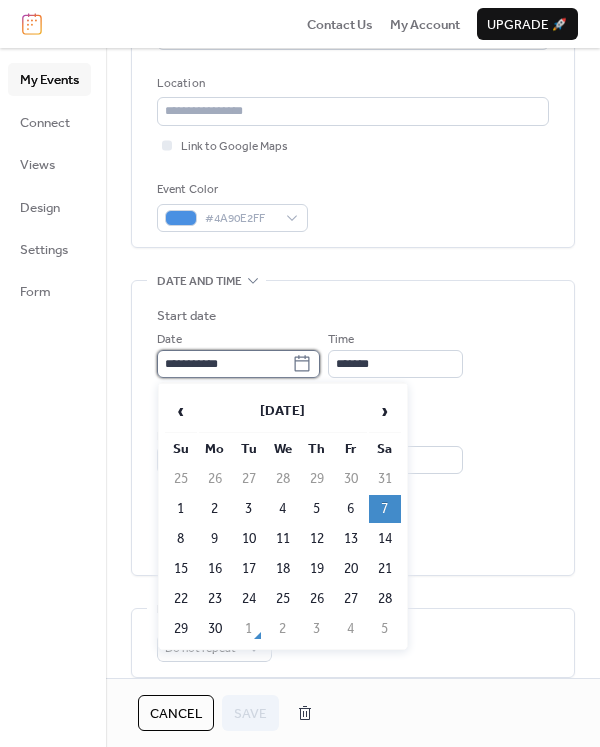 click on "**********" at bounding box center (224, 364) 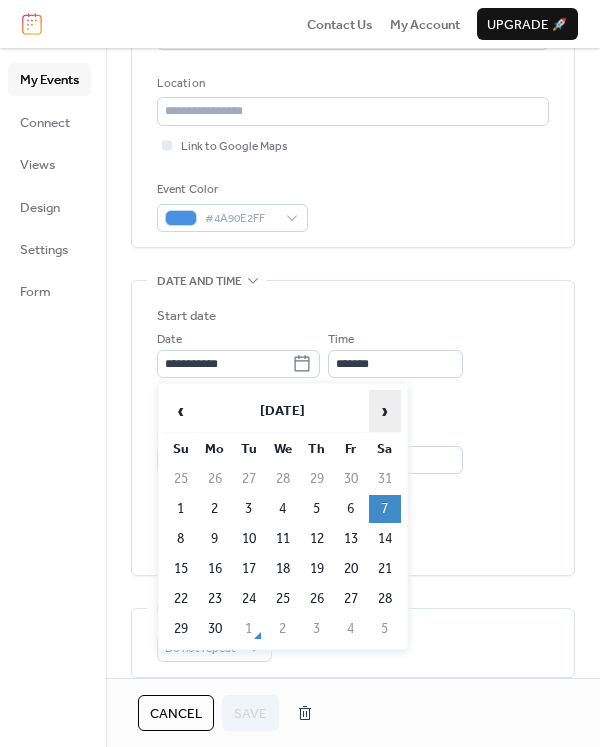 click on "›" at bounding box center (385, 411) 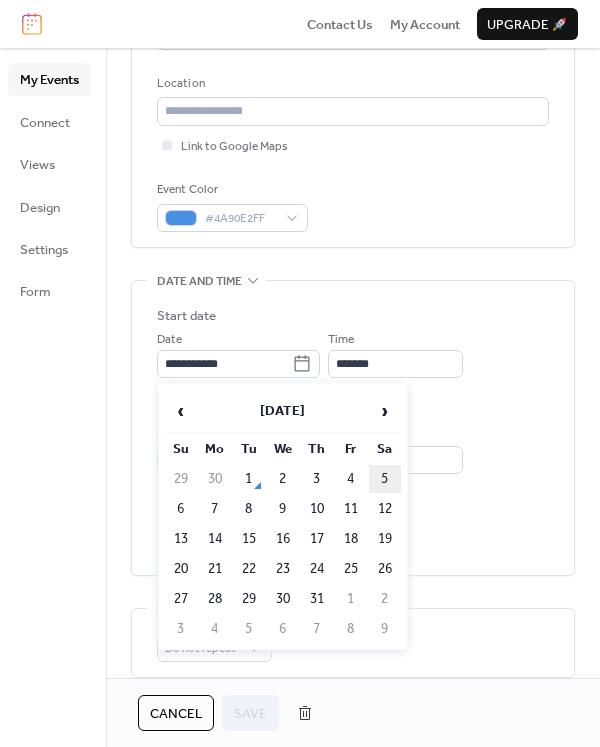 click on "5" at bounding box center (385, 479) 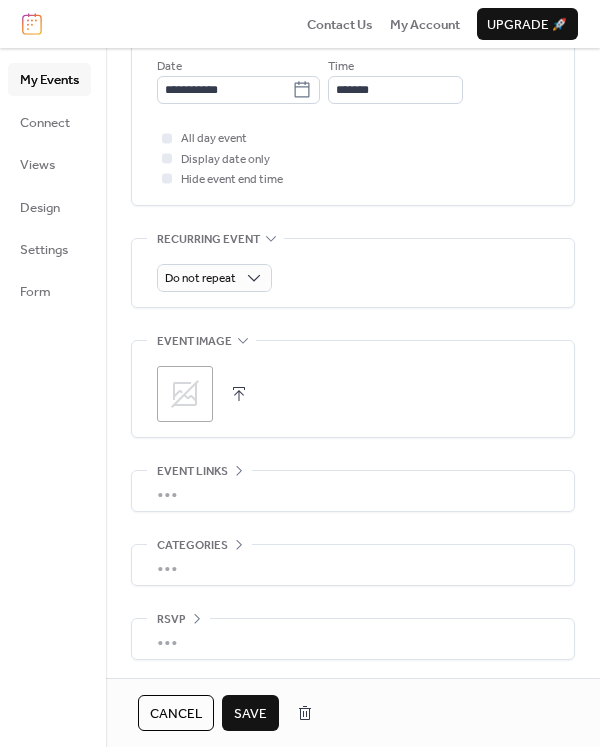scroll, scrollTop: 772, scrollLeft: 0, axis: vertical 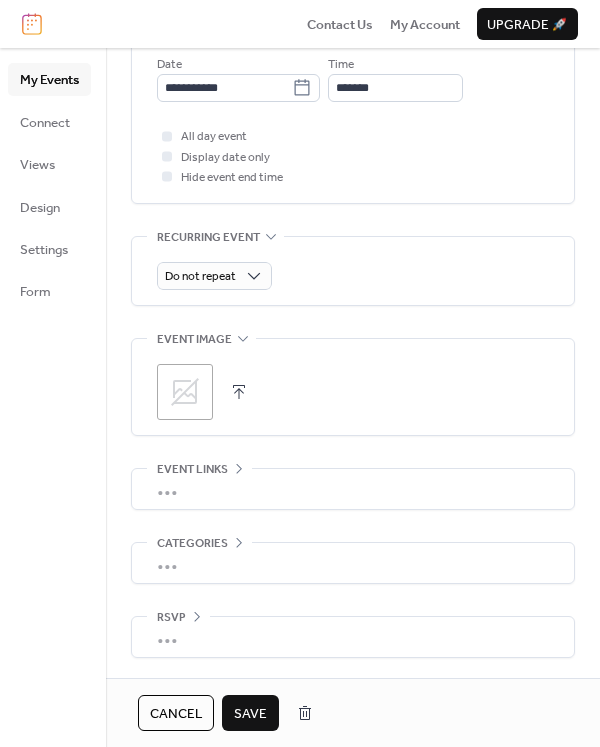click on "Save" at bounding box center (250, 714) 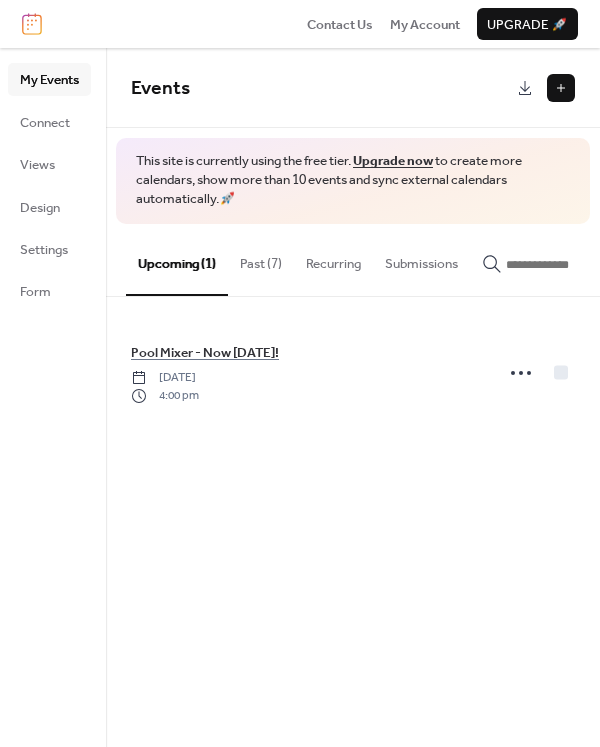 click on "Past  (7)" at bounding box center (261, 259) 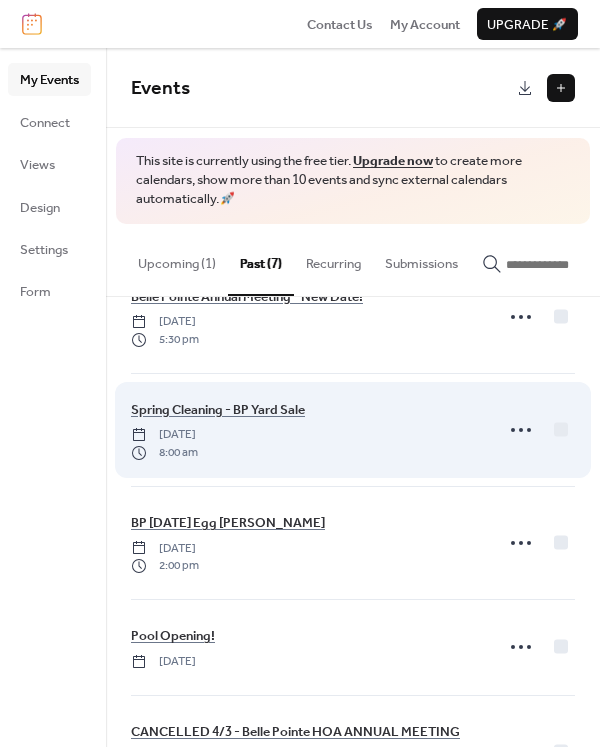 scroll, scrollTop: 0, scrollLeft: 0, axis: both 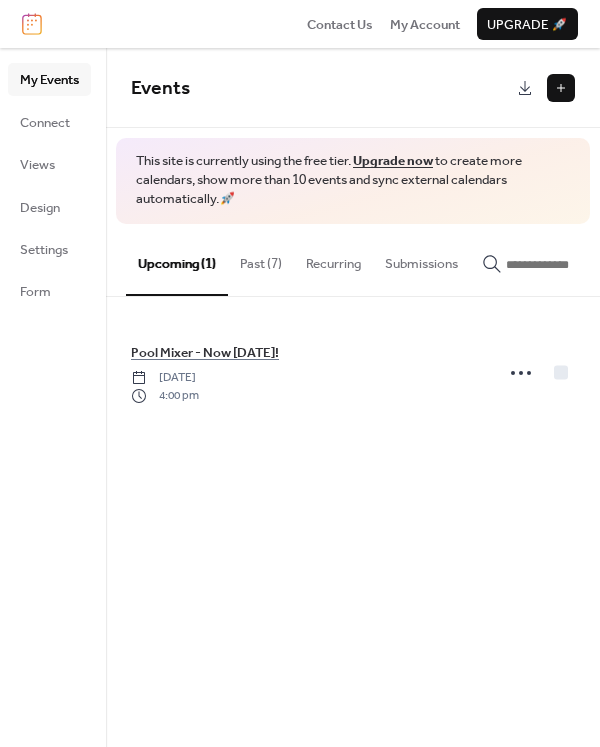 click on "Past  (7)" at bounding box center [261, 259] 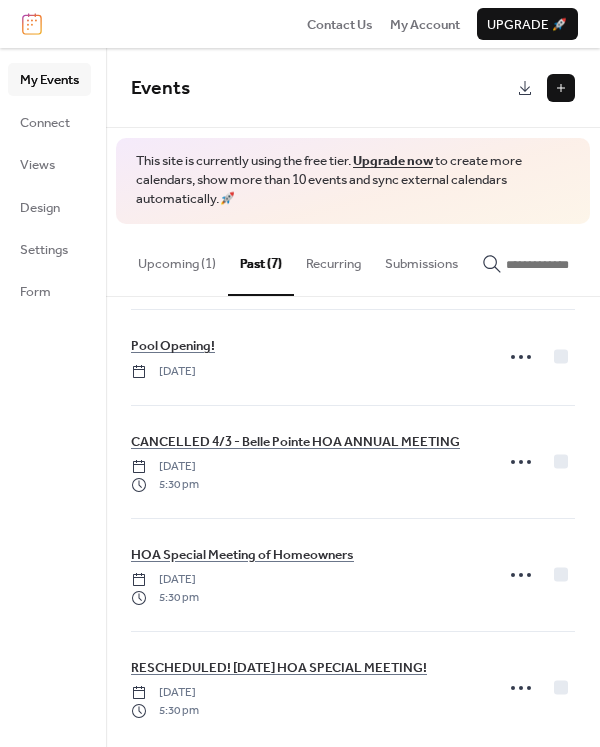 scroll, scrollTop: 369, scrollLeft: 0, axis: vertical 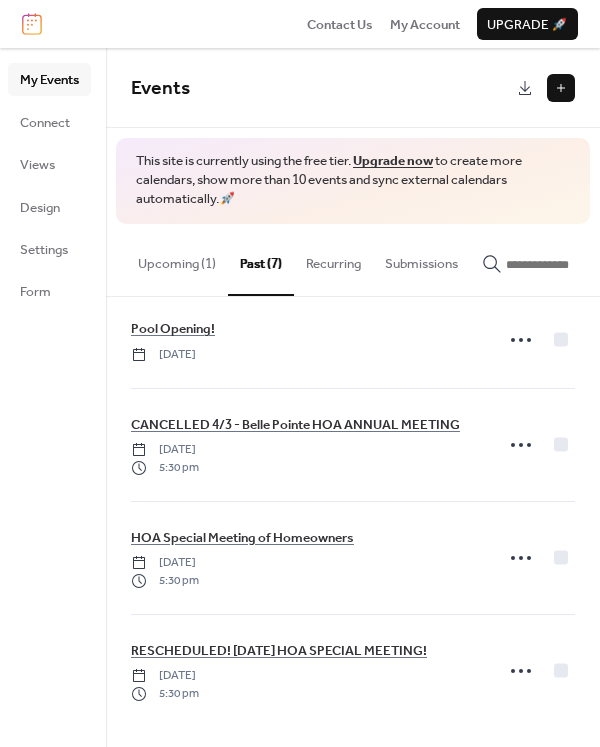 click on "Upcoming  (1)" at bounding box center [177, 259] 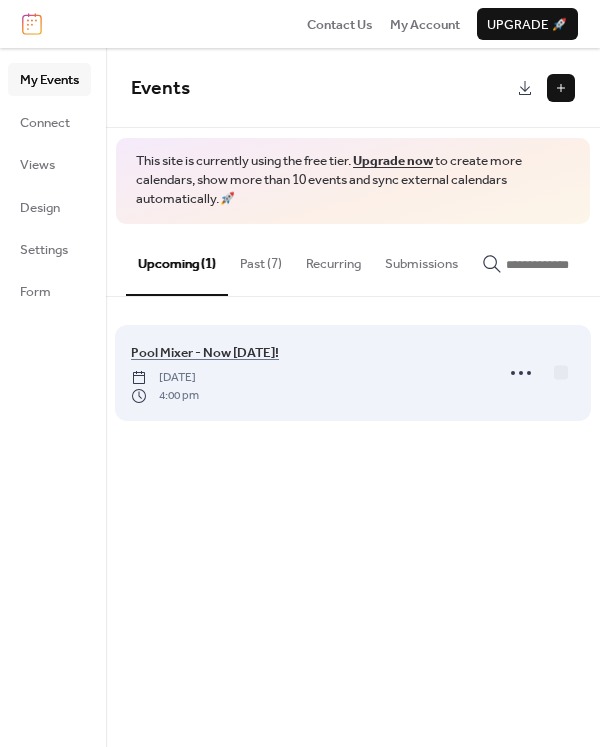 click on "Pool Mixer  - Now July 5th! Saturday, July 5, 2025 4:00 pm" at bounding box center (353, 373) 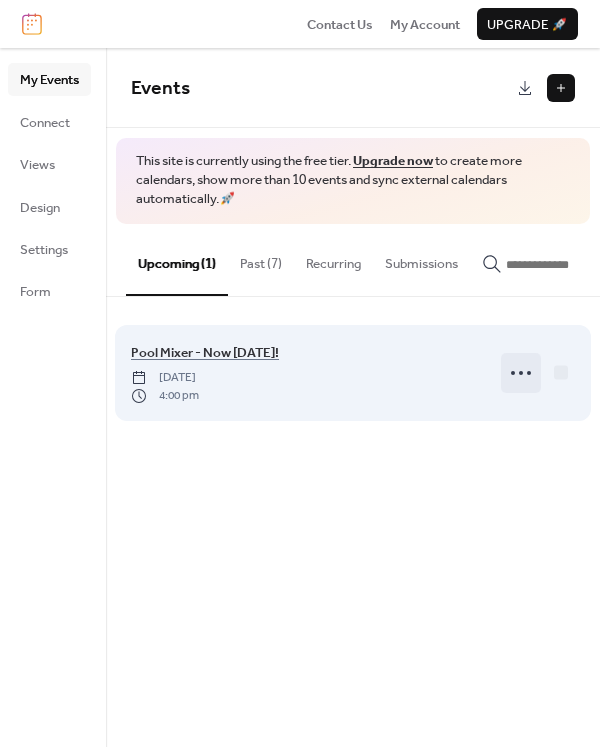 click 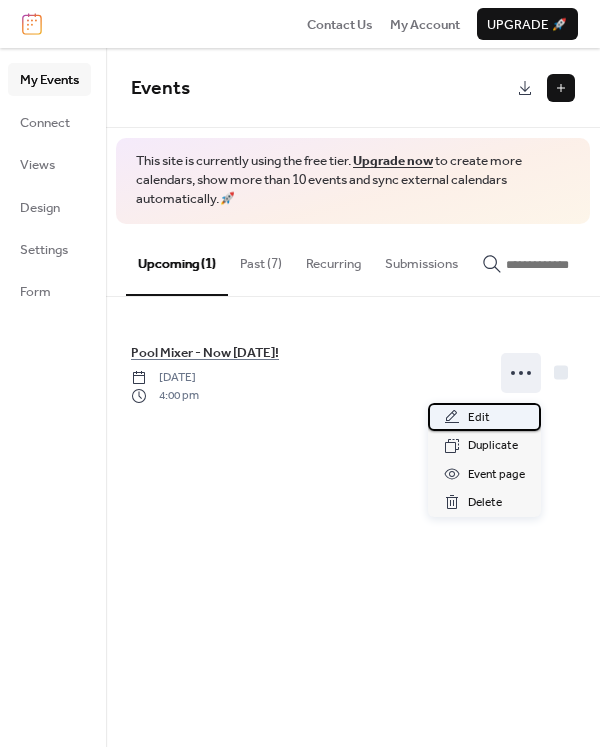 click on "Edit" at bounding box center (484, 417) 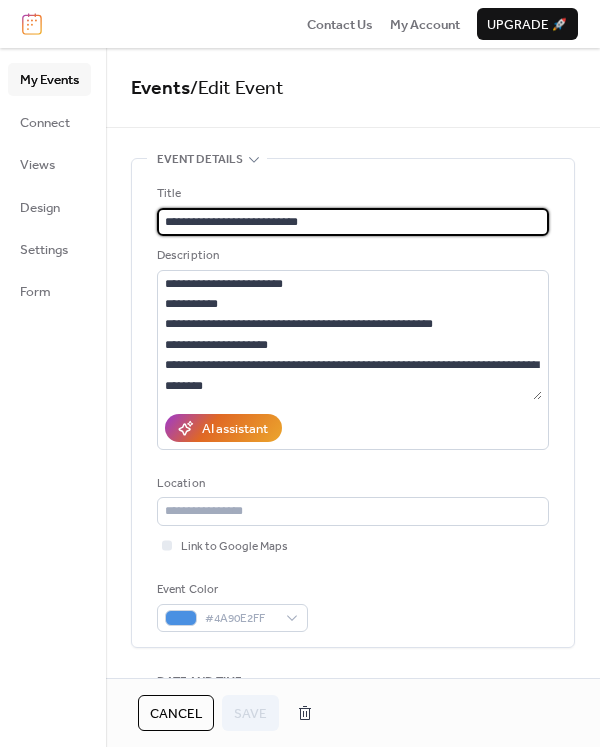 click on "**********" at bounding box center (353, 222) 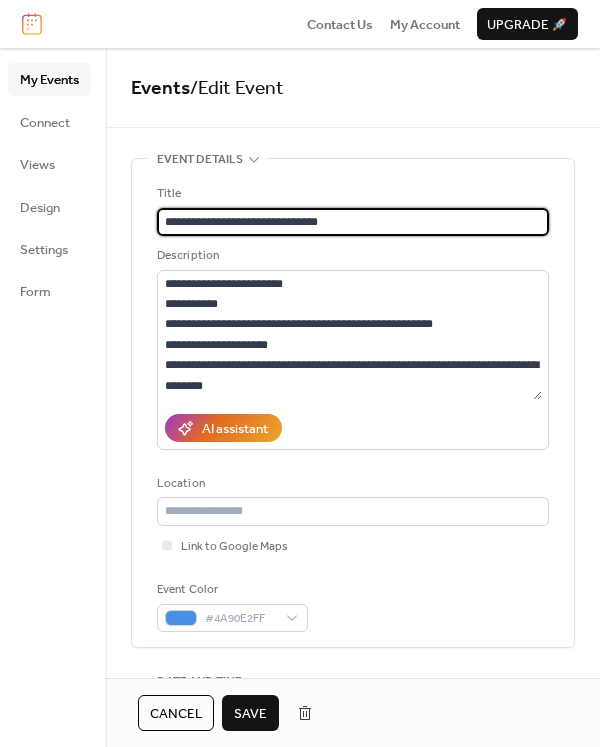 type on "**********" 